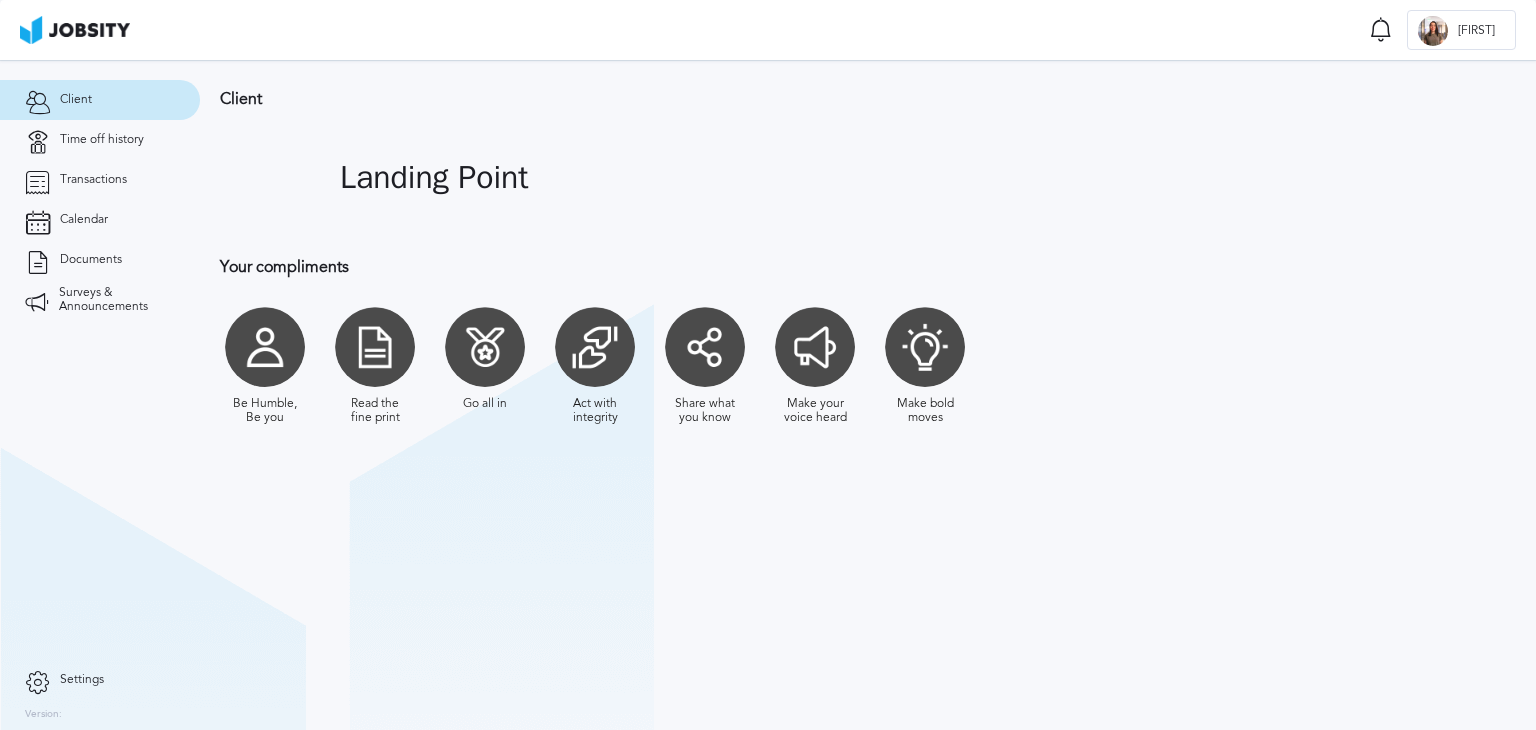 scroll, scrollTop: 0, scrollLeft: 0, axis: both 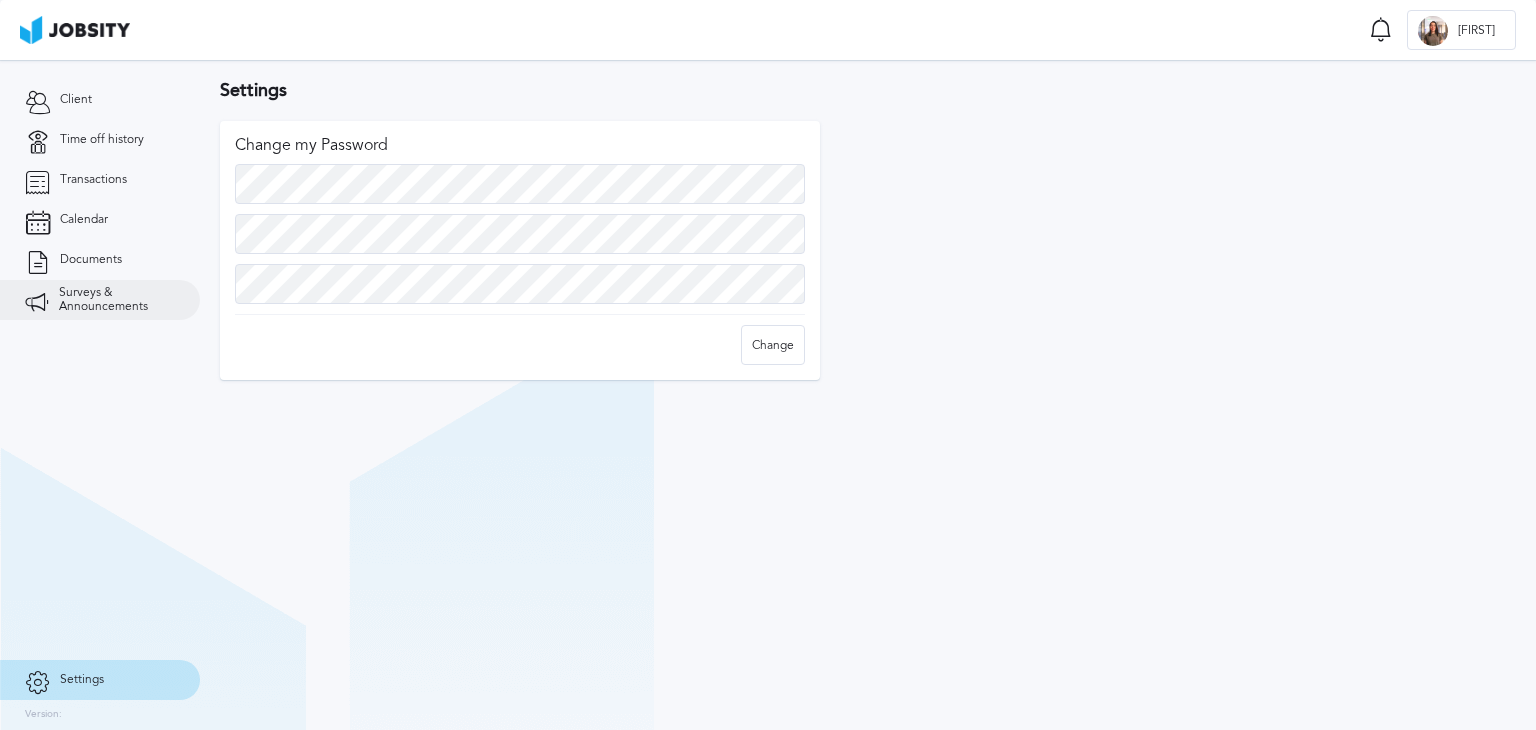 click on "Surveys & Announcements" at bounding box center [117, 300] 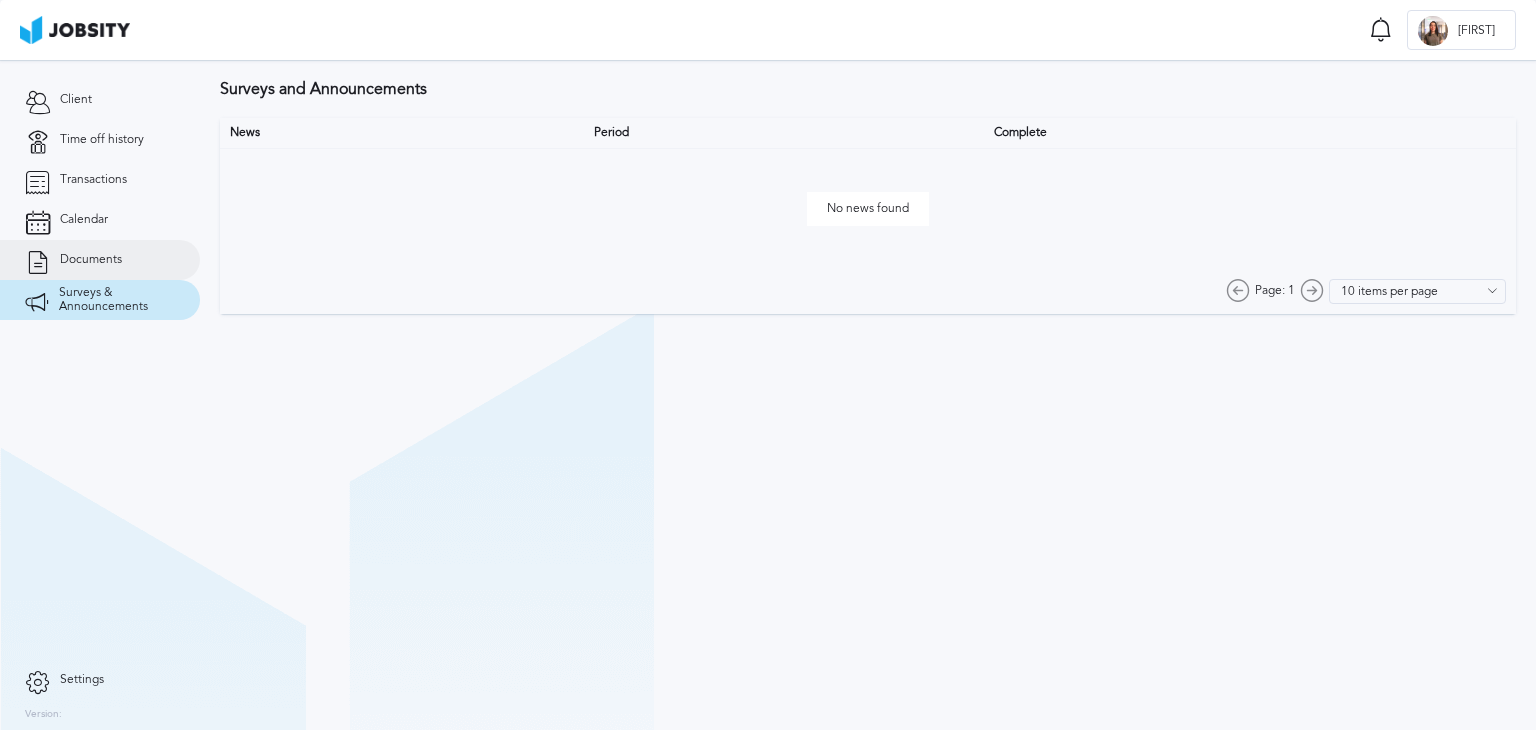 click on "Documents" at bounding box center [100, 260] 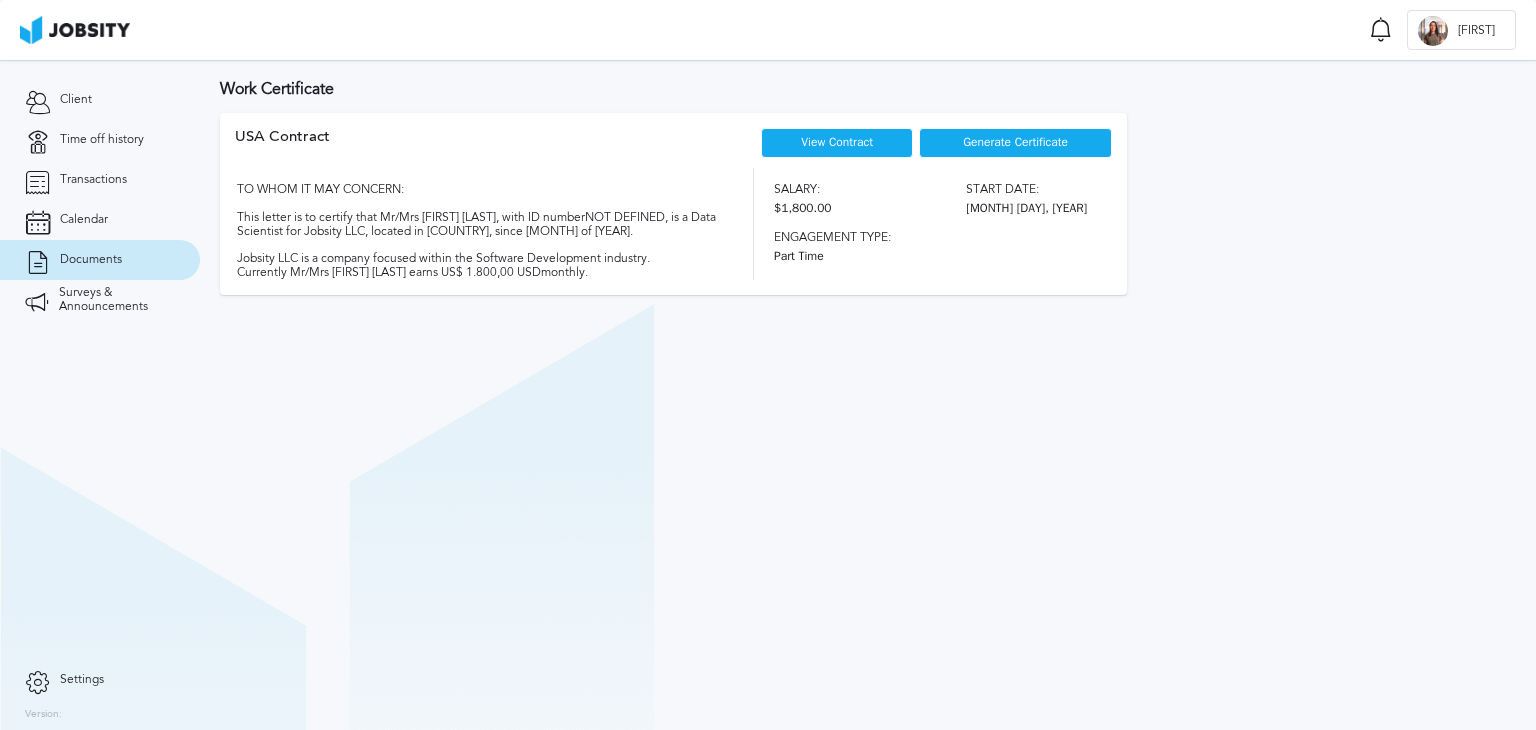 click on "View Contract" at bounding box center (837, 142) 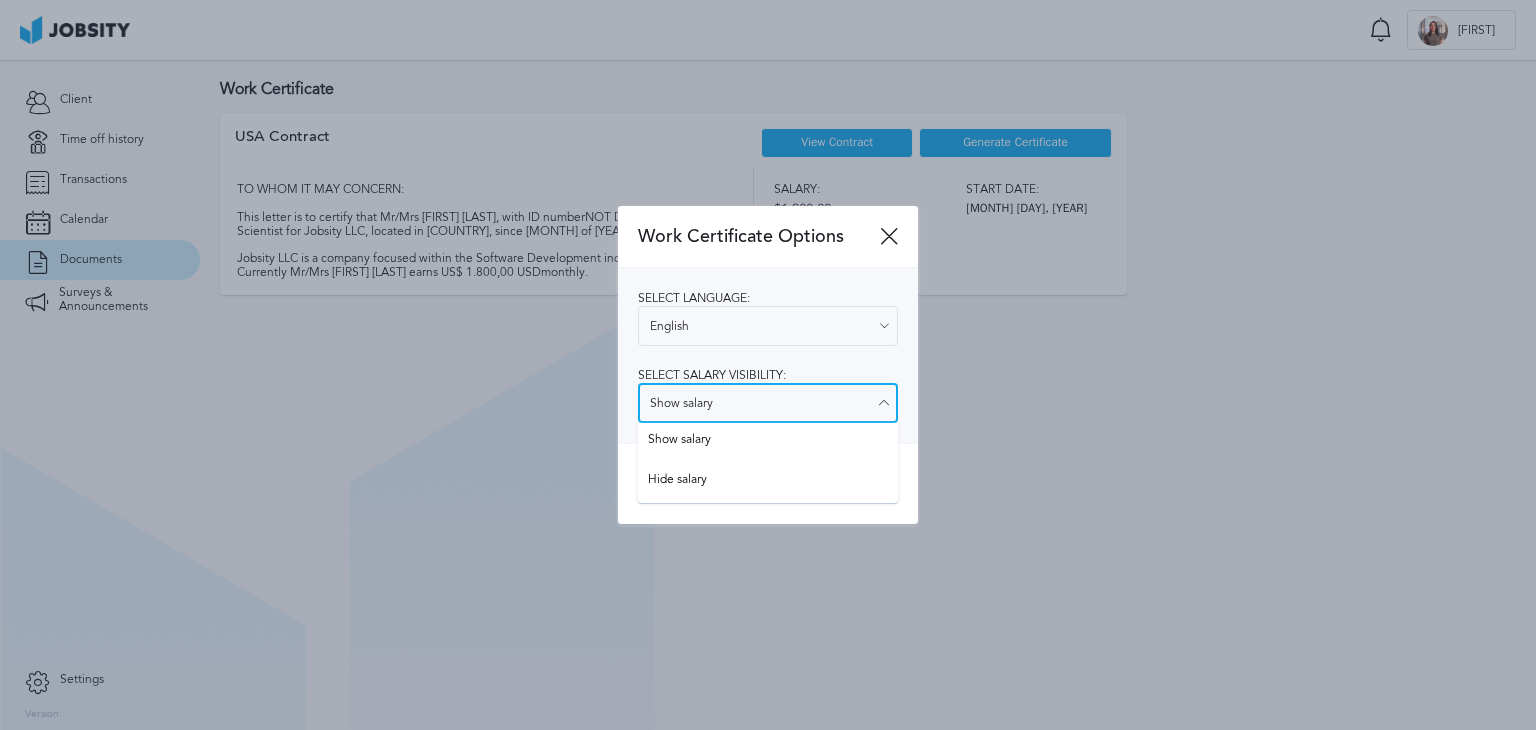 click on "Show salary" at bounding box center (768, 403) 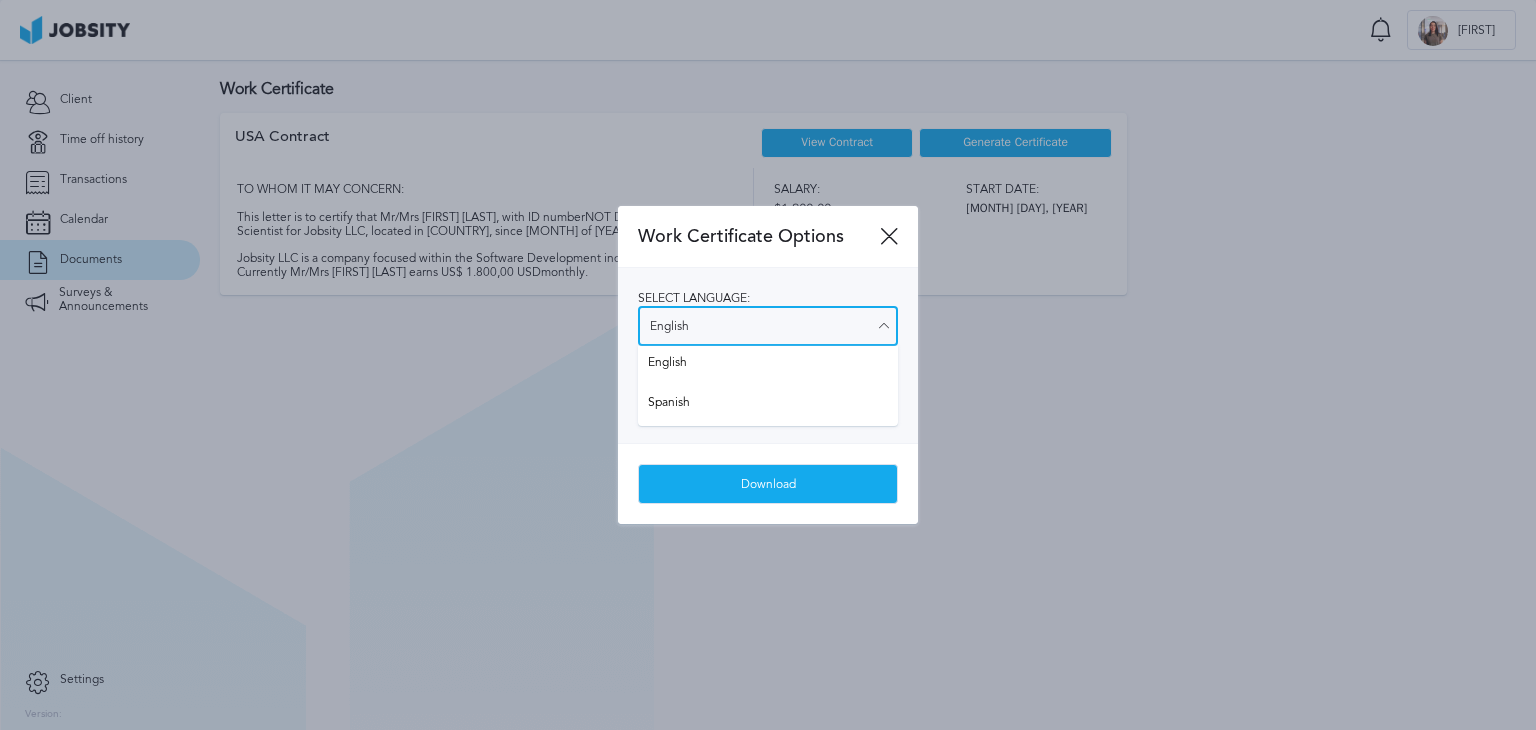 click on "English" at bounding box center (768, 326) 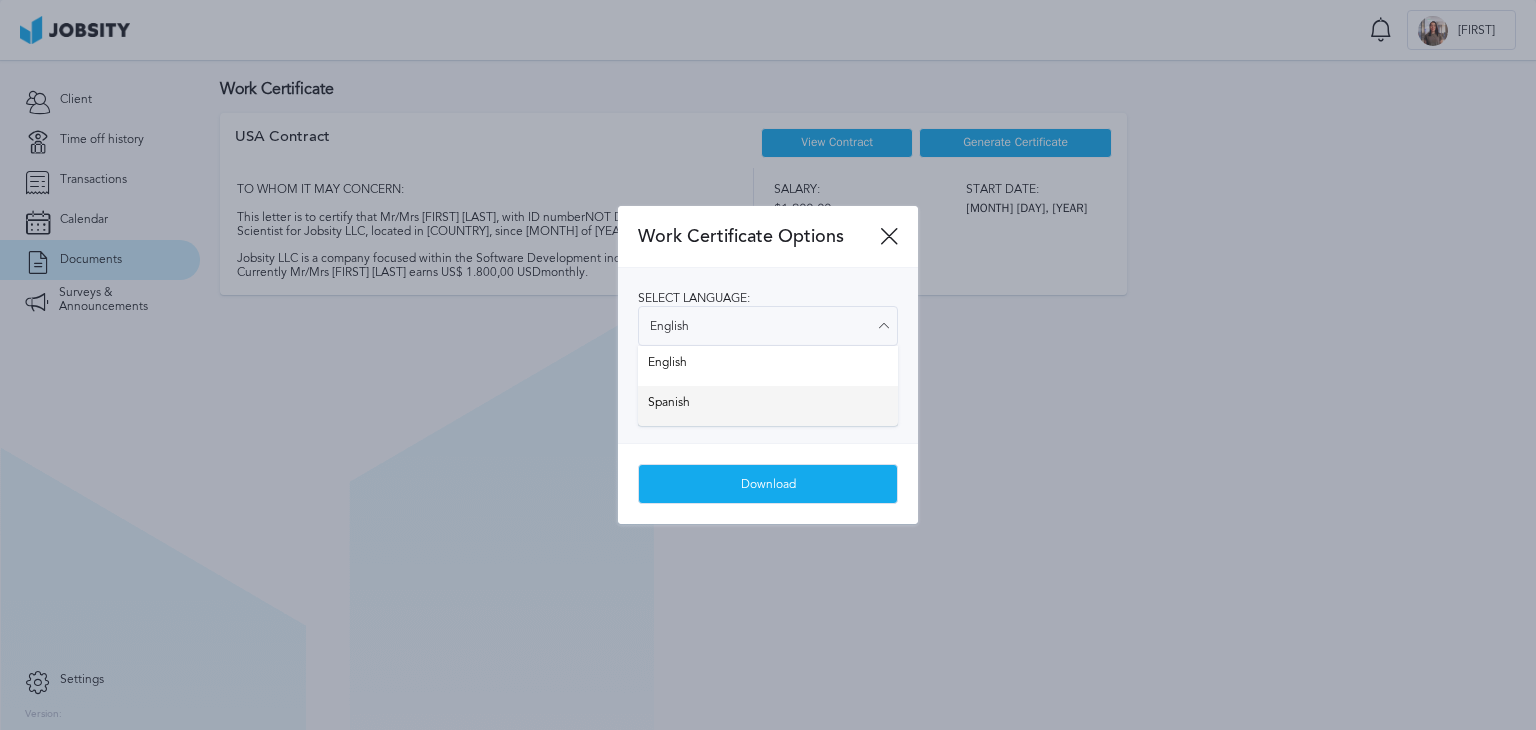 type on "Spanish" 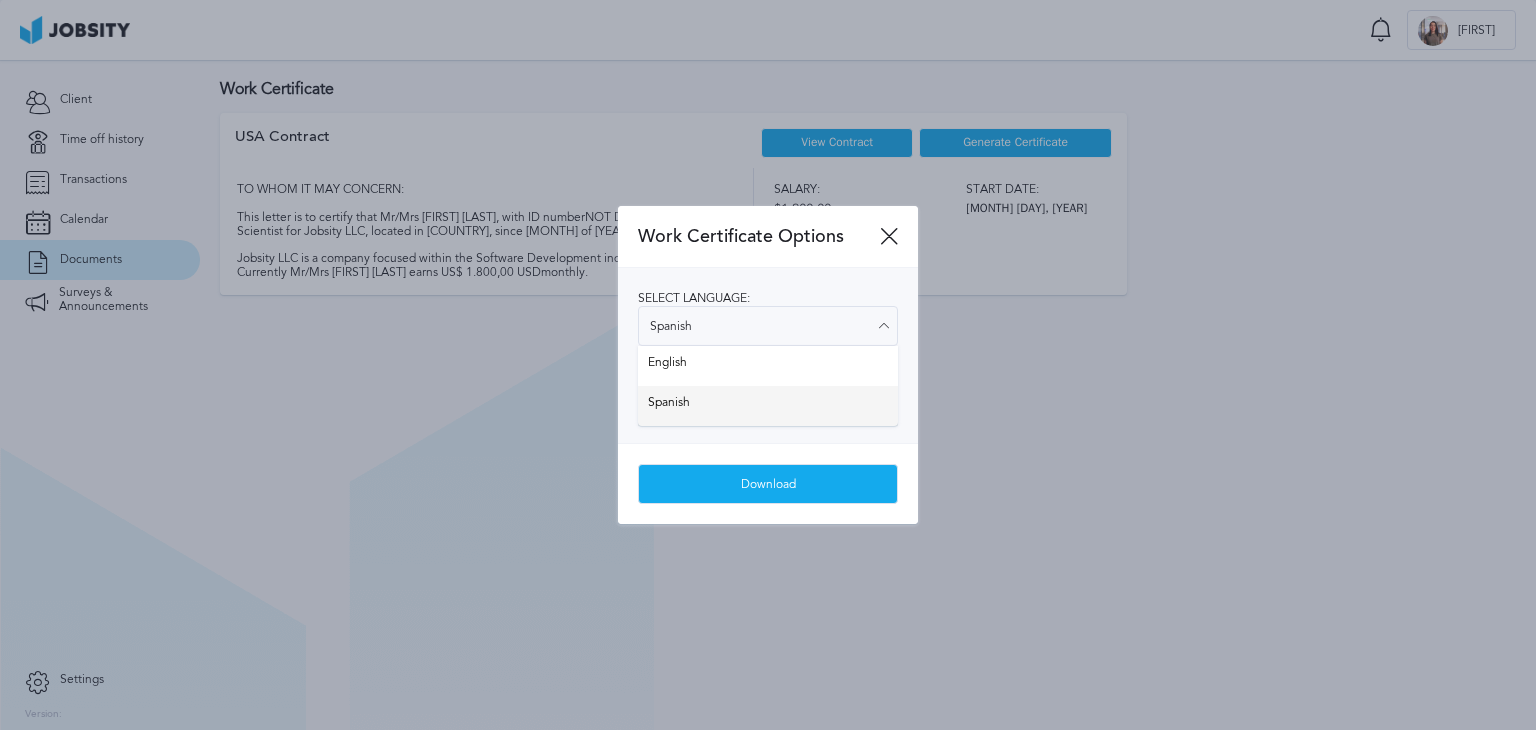 click on "Select language: Spanish English Spanish Select salary visibility: Show salary Show salary Hide salary" at bounding box center (768, 355) 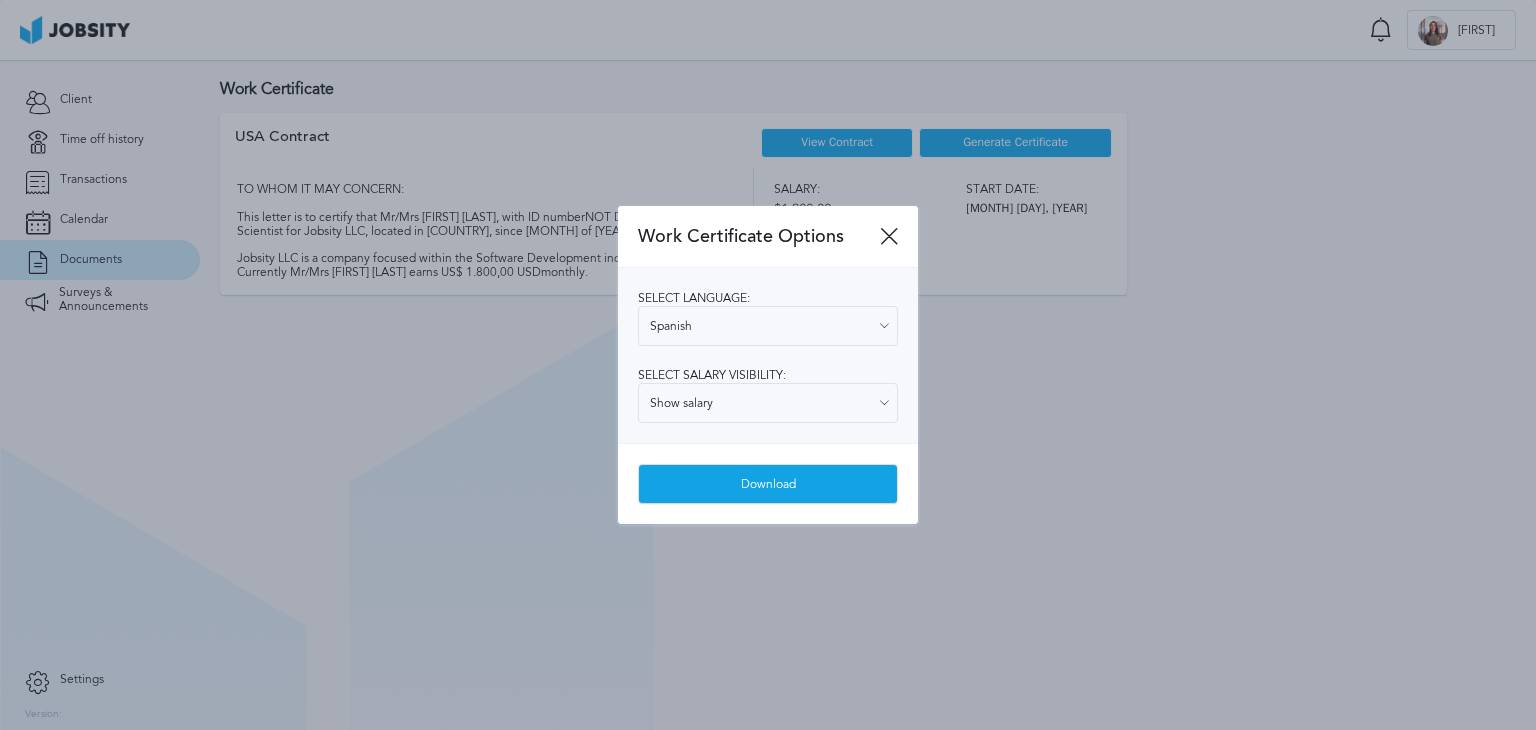 click on "Download" at bounding box center [768, 485] 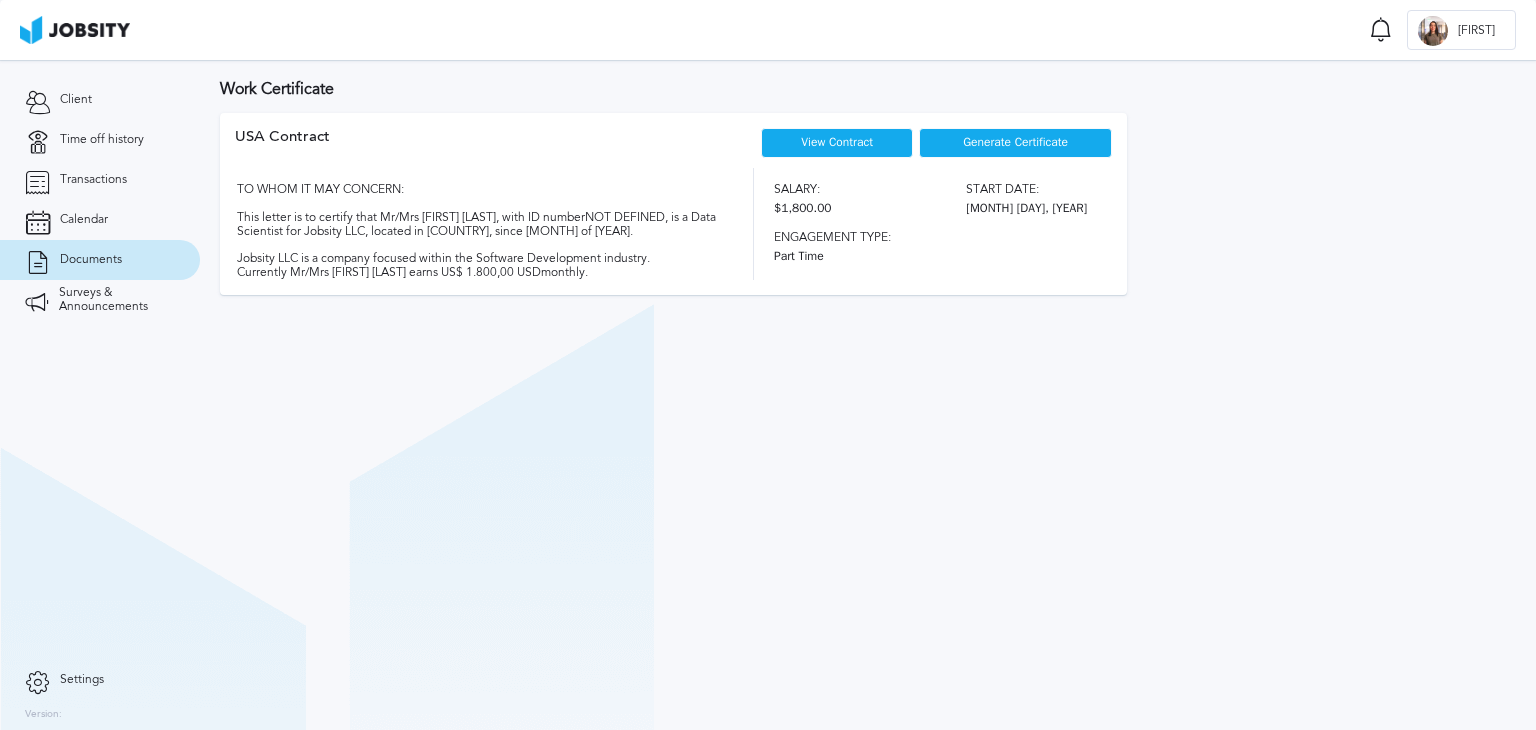 scroll, scrollTop: 0, scrollLeft: 0, axis: both 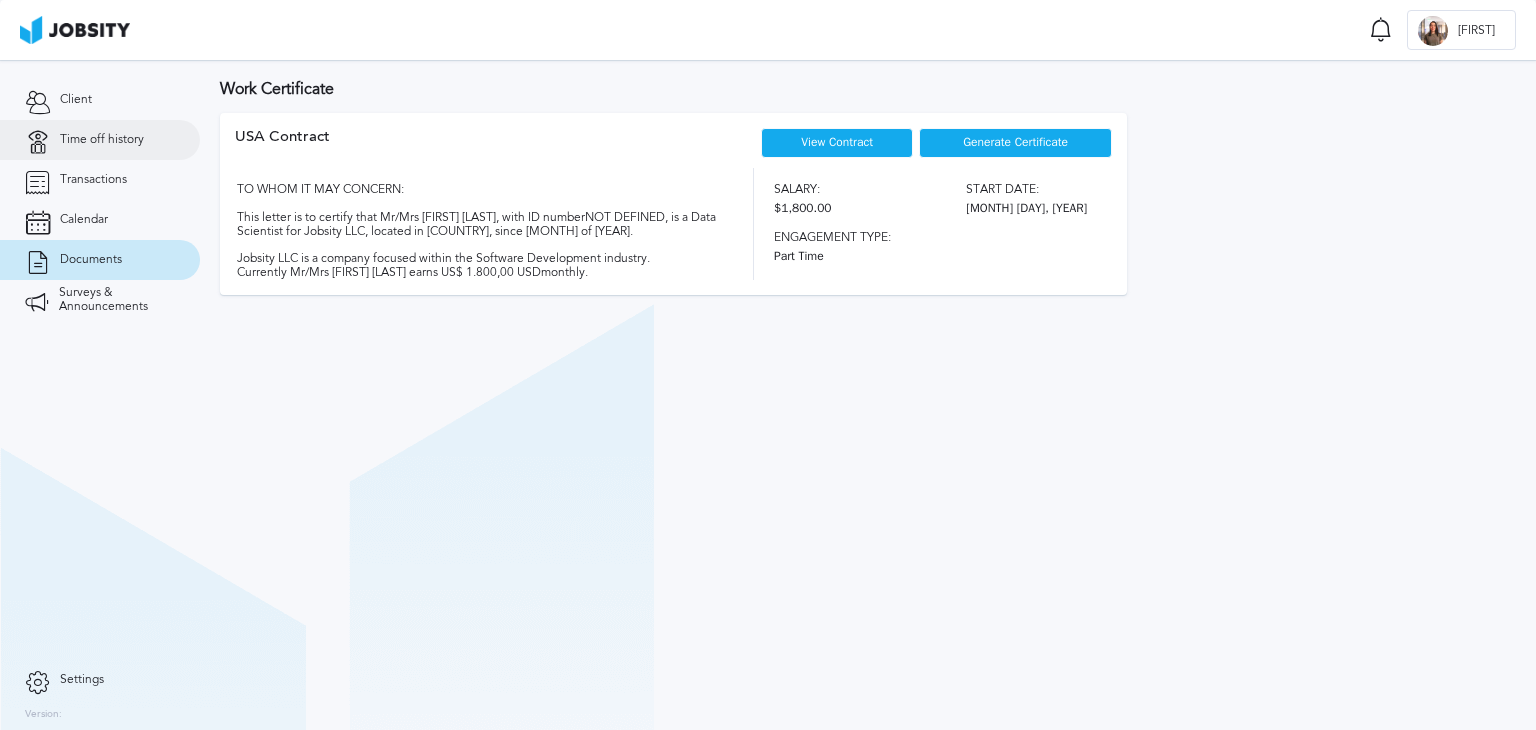 click on "Time off history" at bounding box center [102, 140] 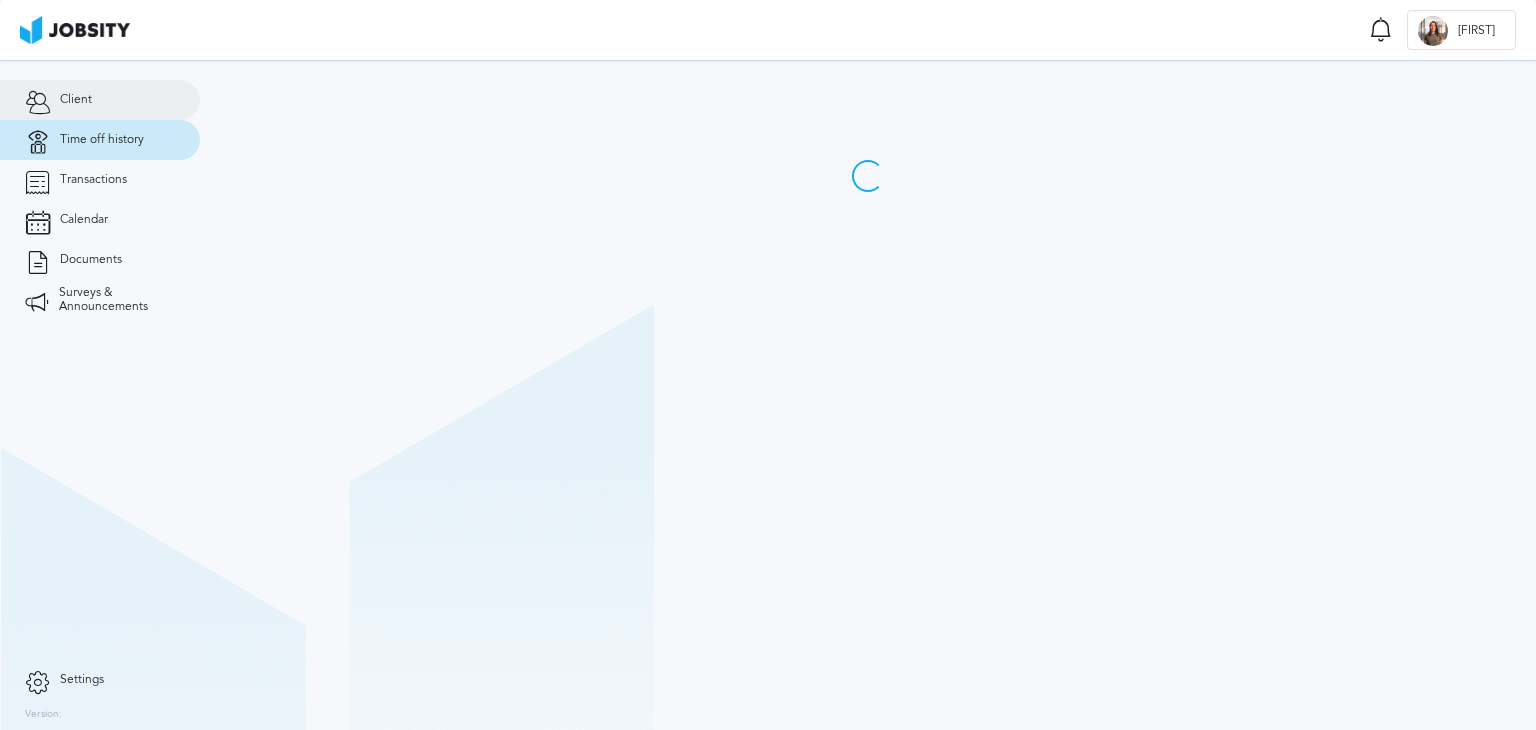 click on "Client" at bounding box center [100, 100] 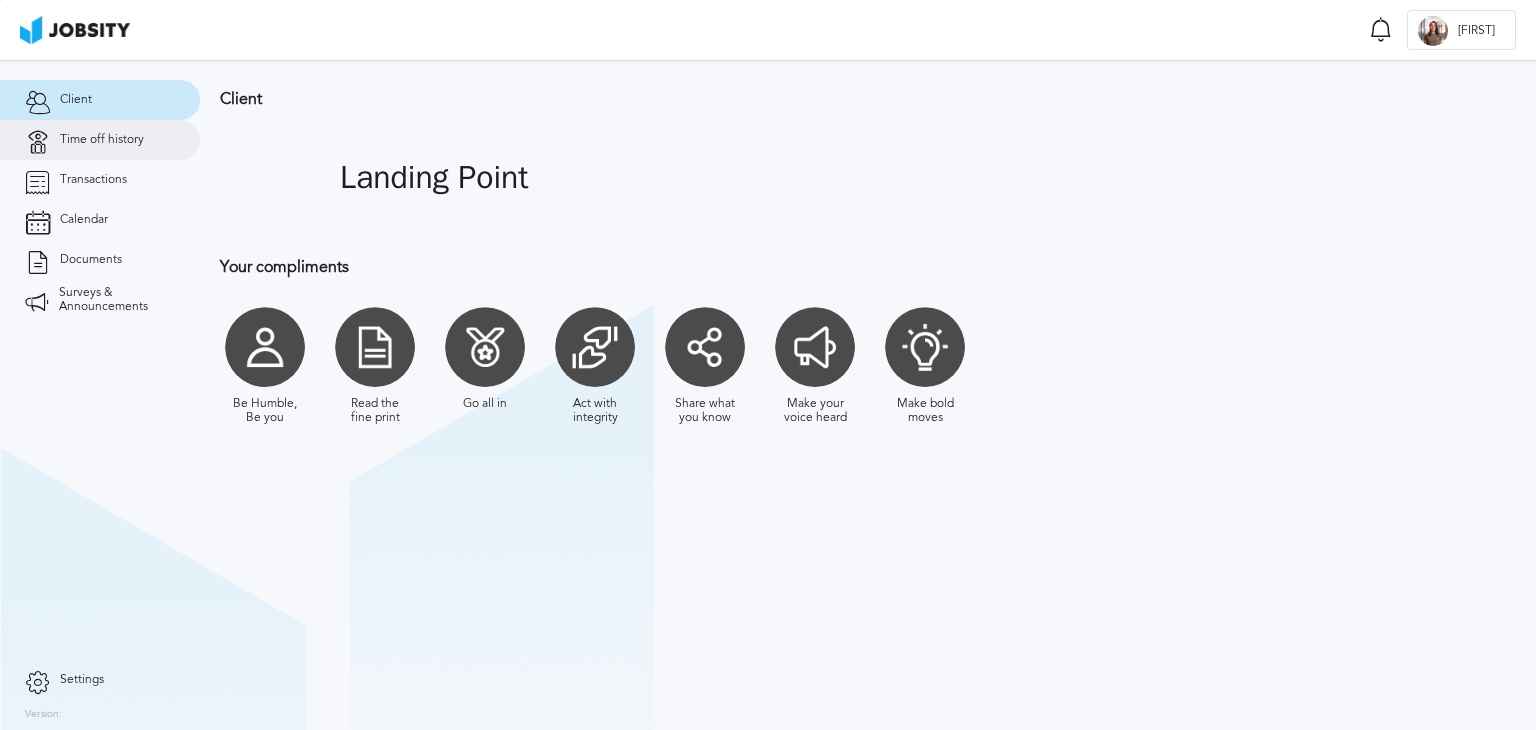click on "Time off history" at bounding box center [100, 140] 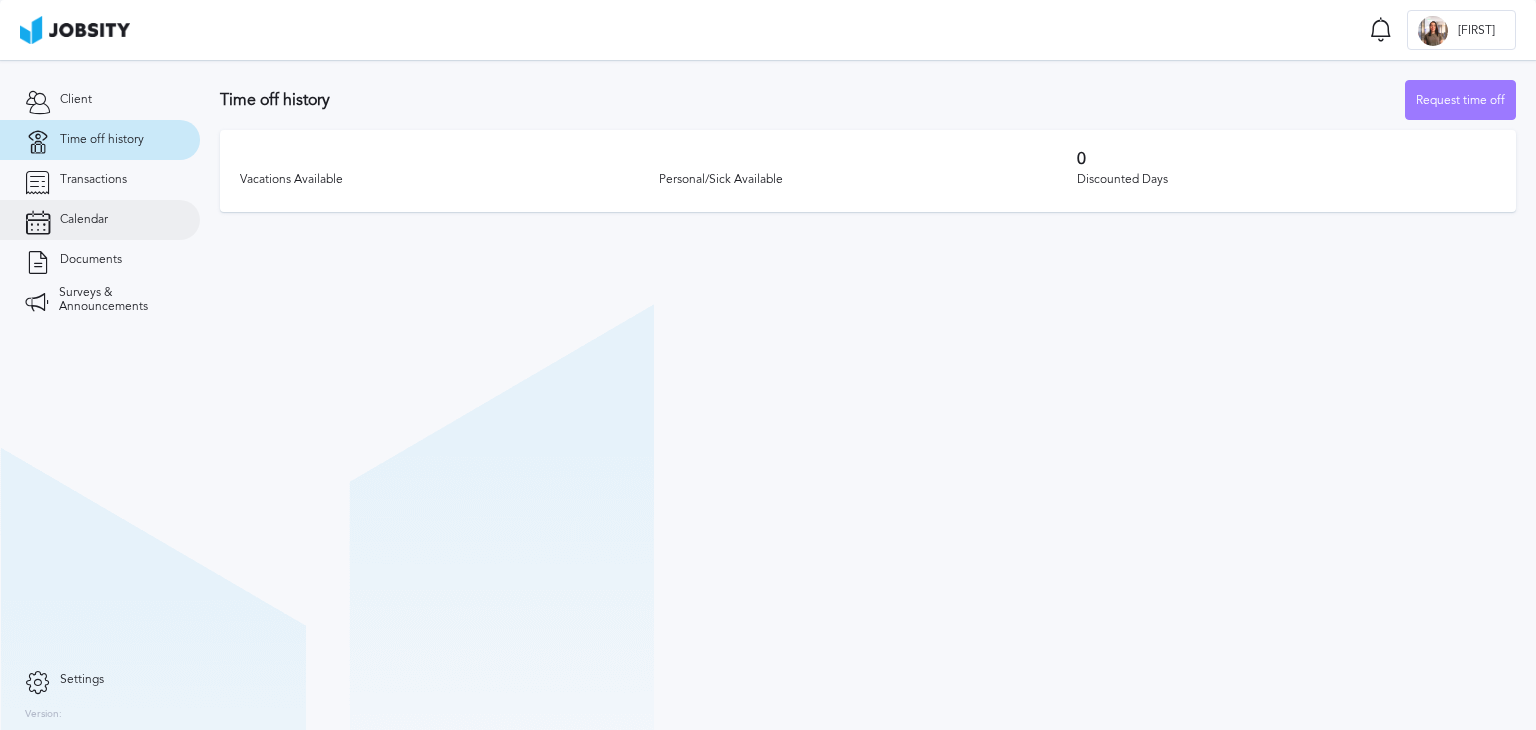click on "Calendar" at bounding box center [100, 220] 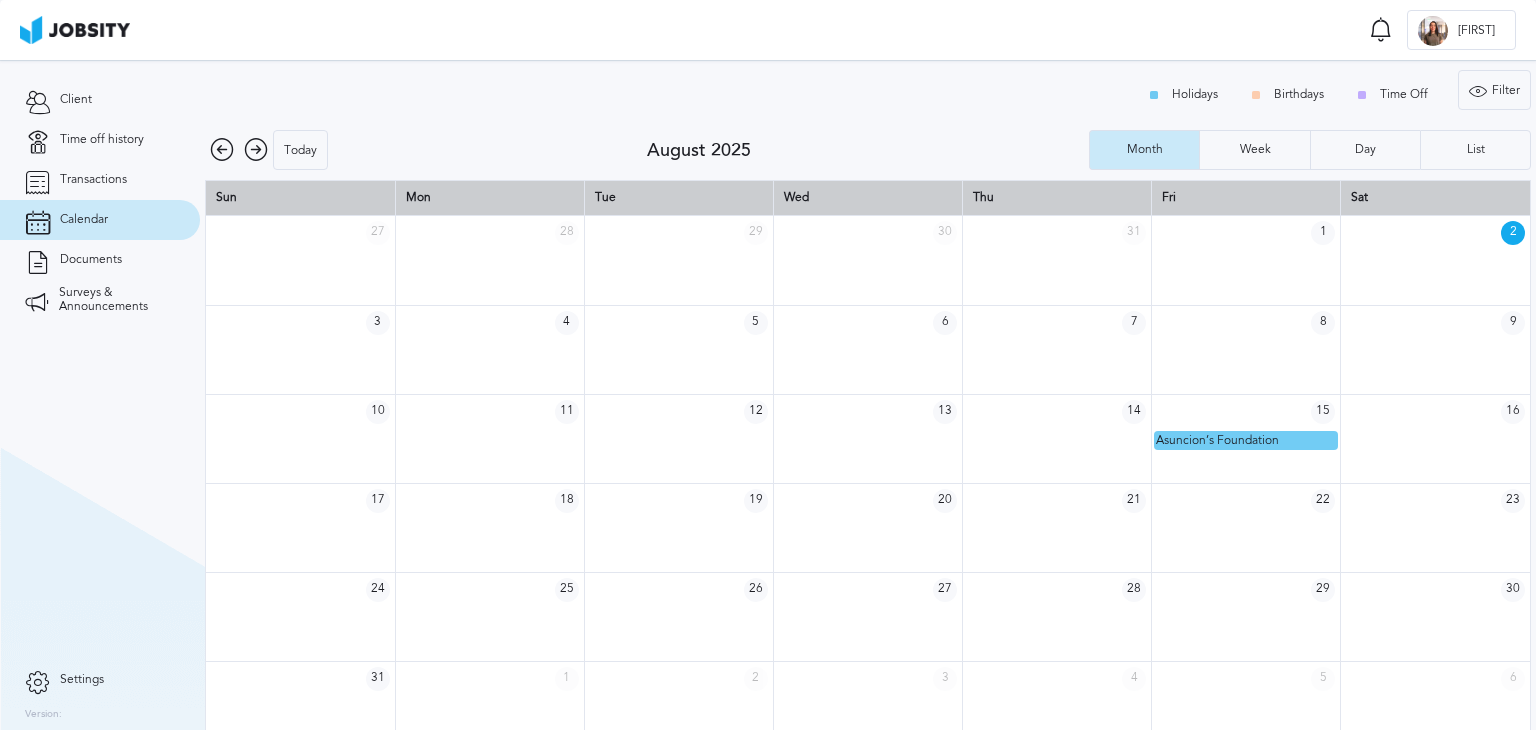 click at bounding box center (75, 30) 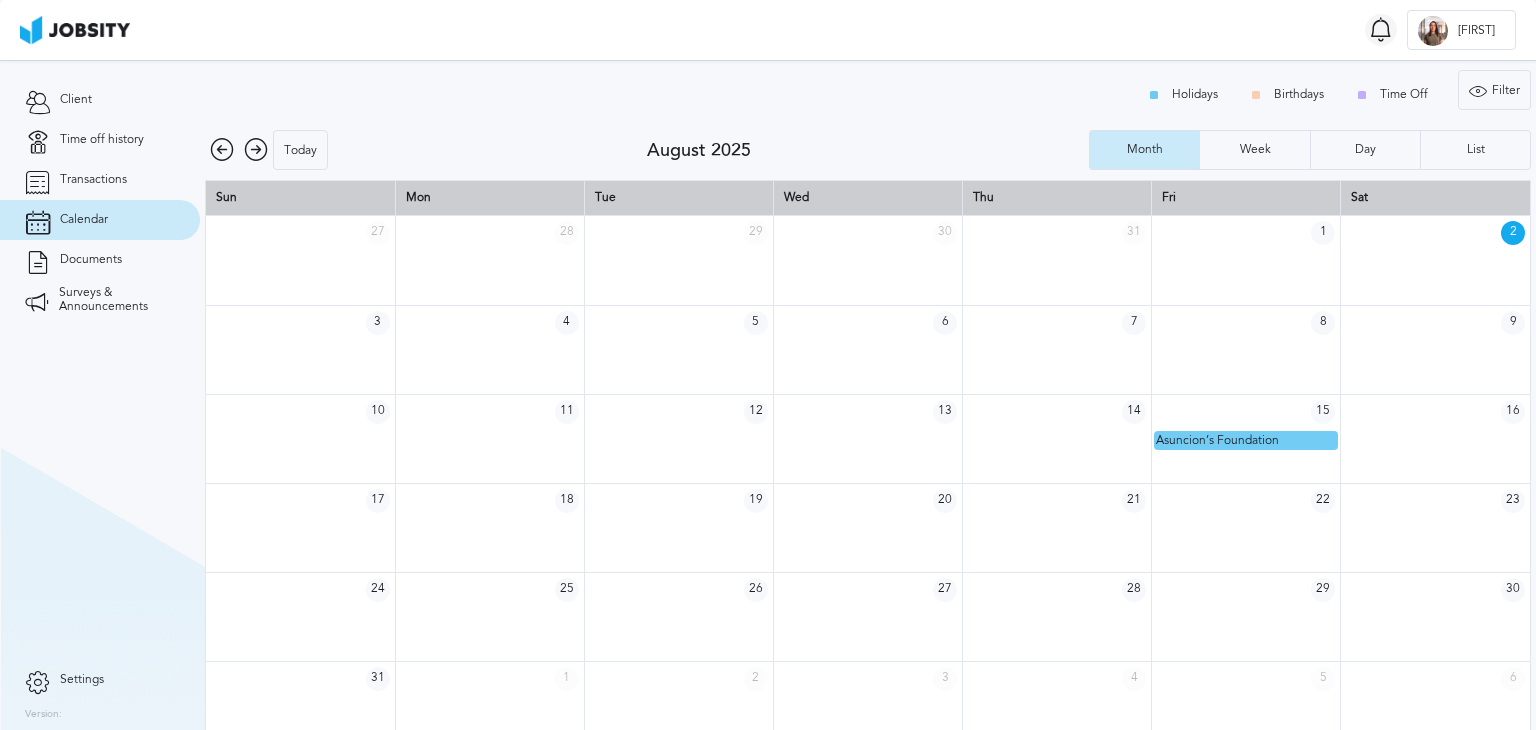 click at bounding box center [1381, 30] 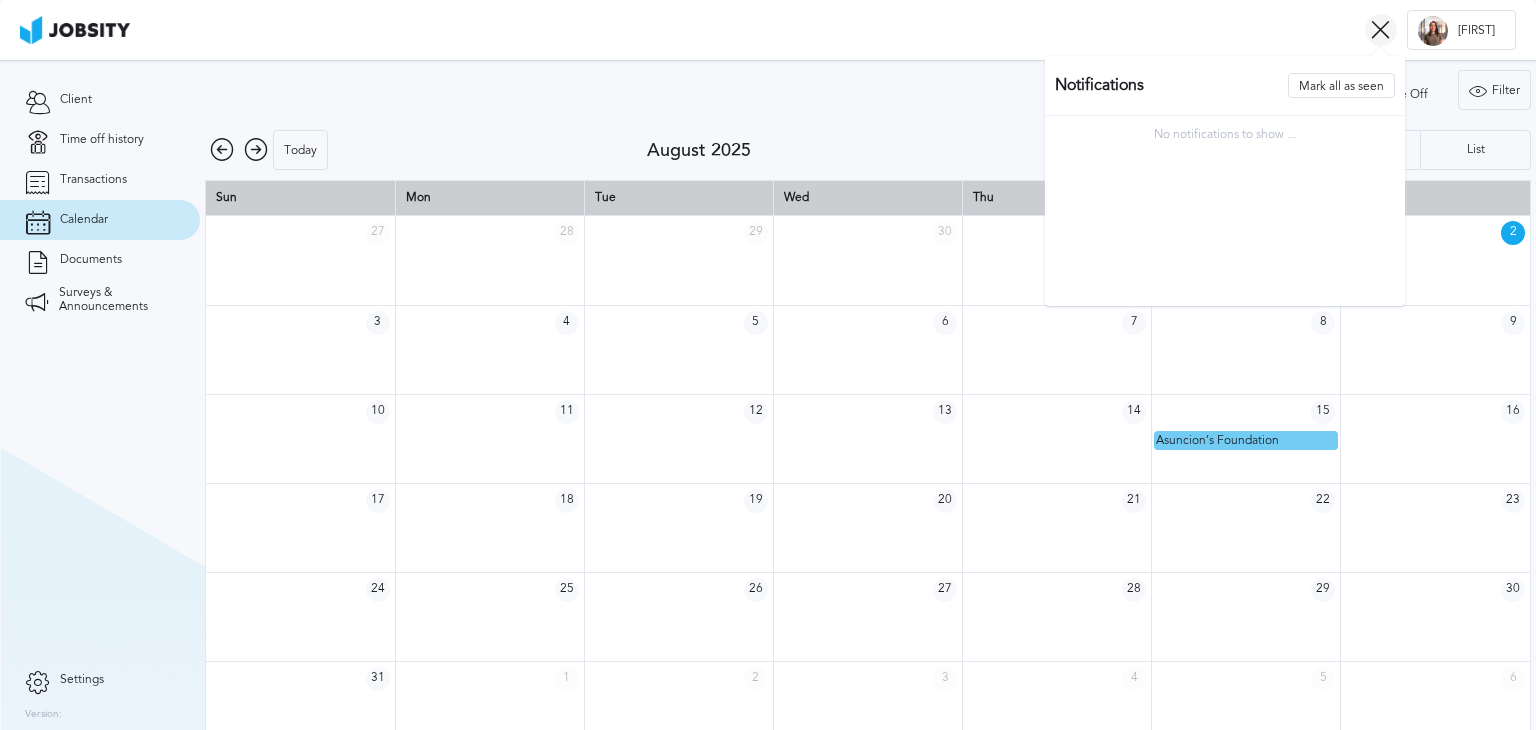click at bounding box center (1380, 29) 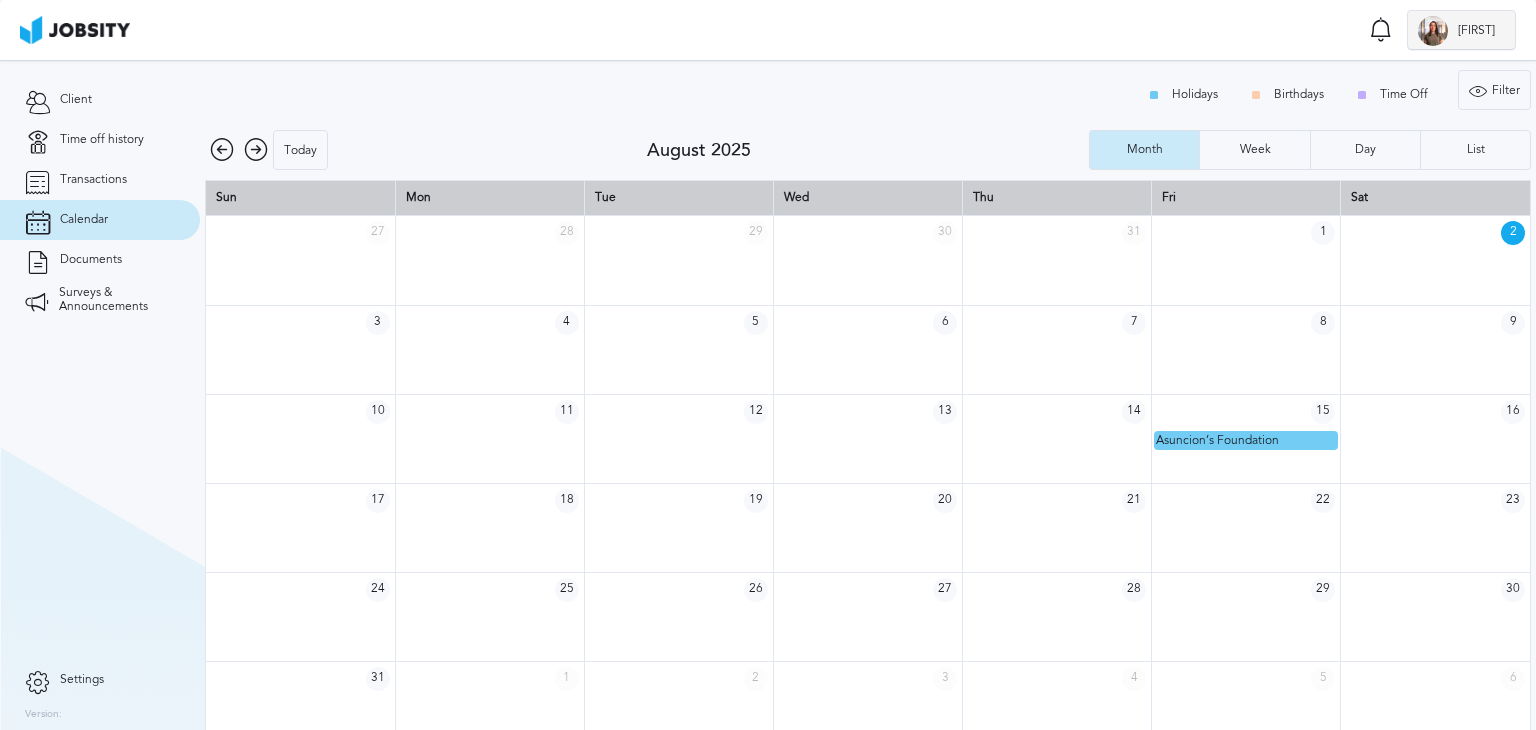 click on "E Evelyn" at bounding box center (1461, 31) 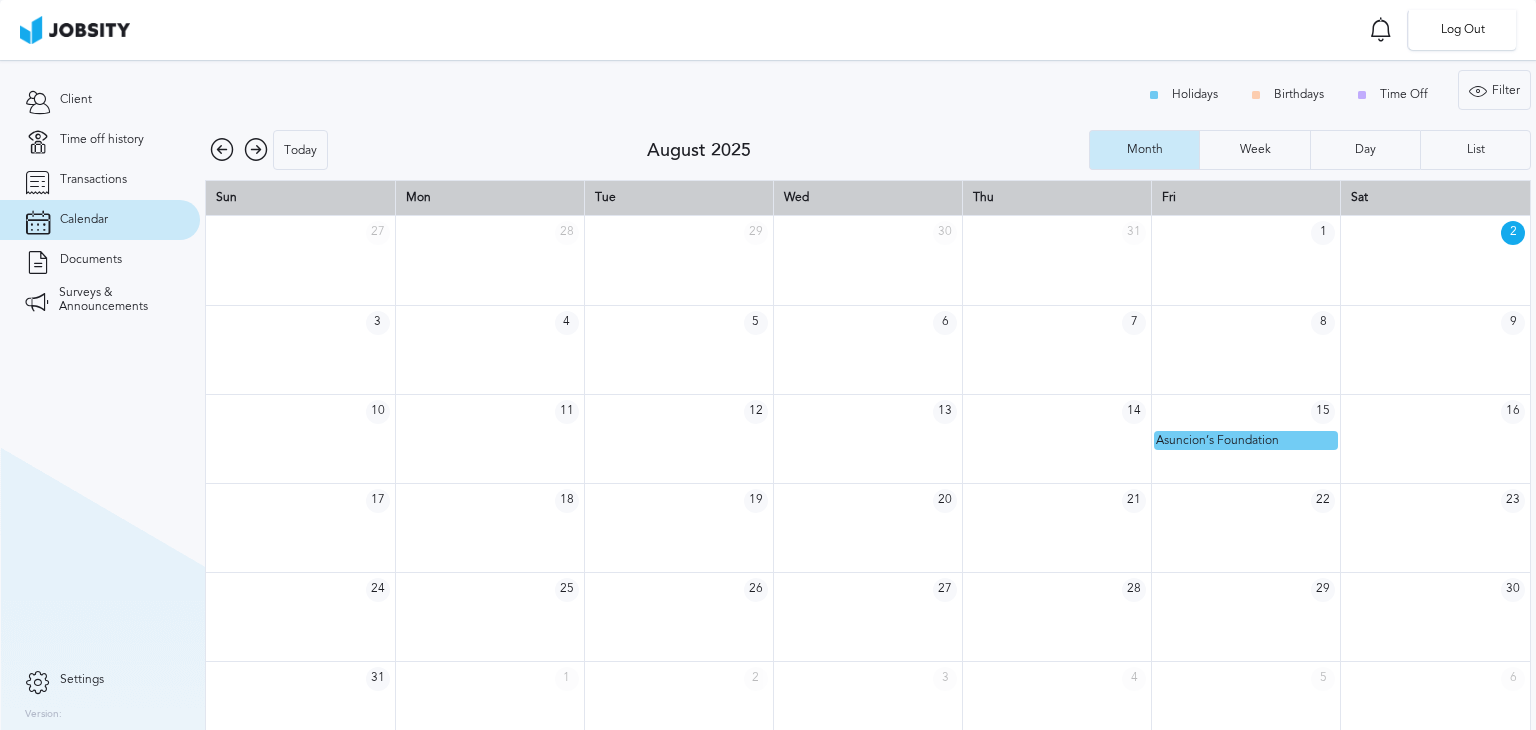 click on "Log Out" at bounding box center [768, 365] 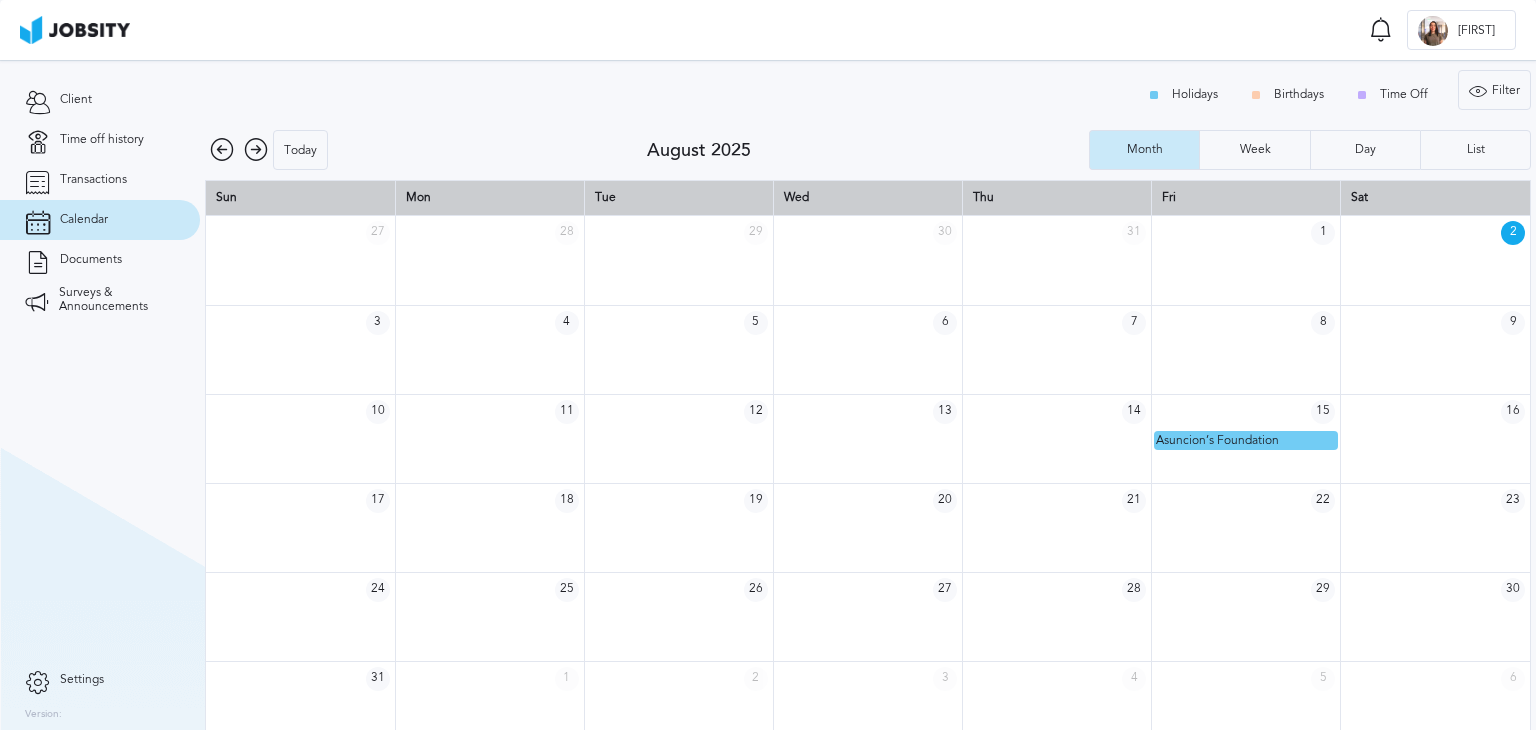 click at bounding box center (1381, 29) 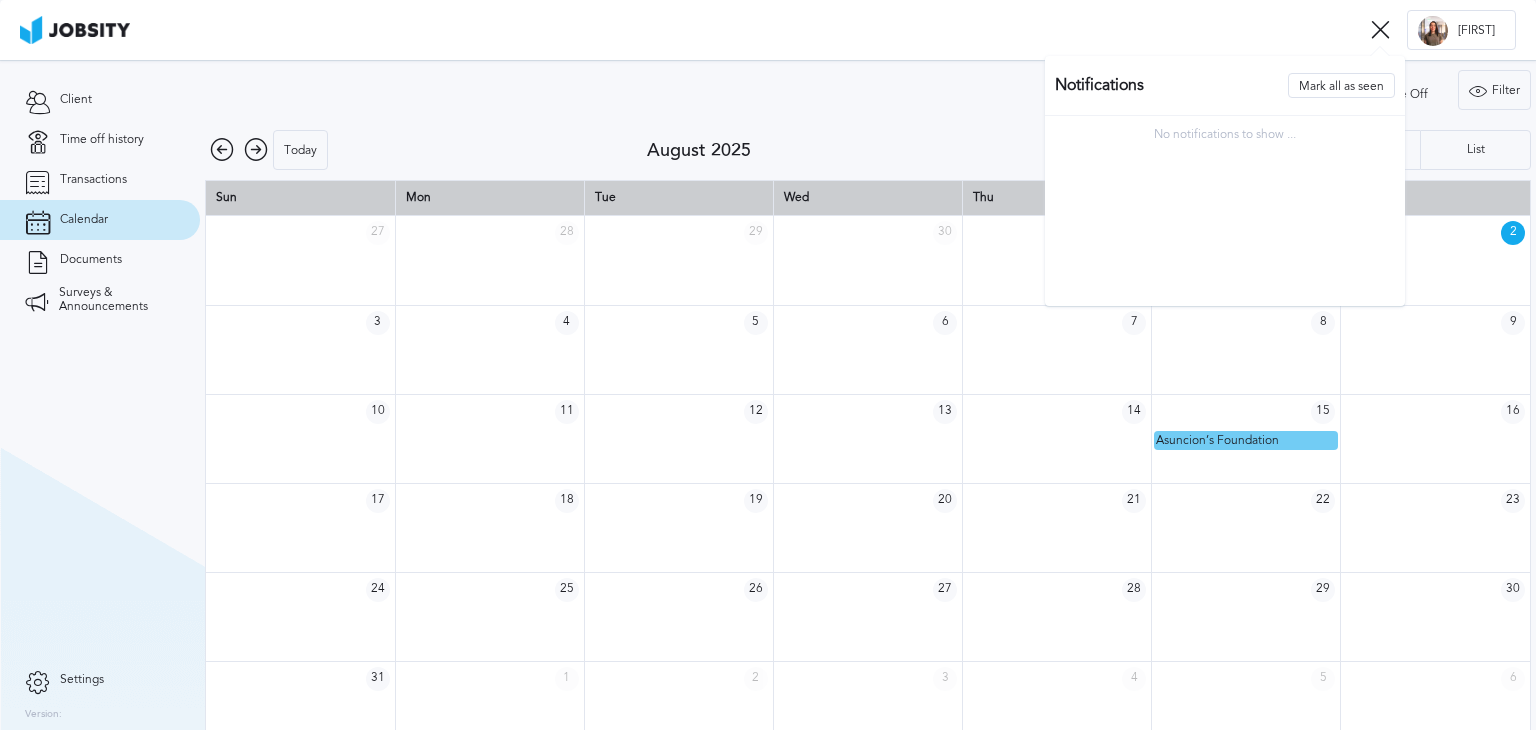 click at bounding box center (75, 30) 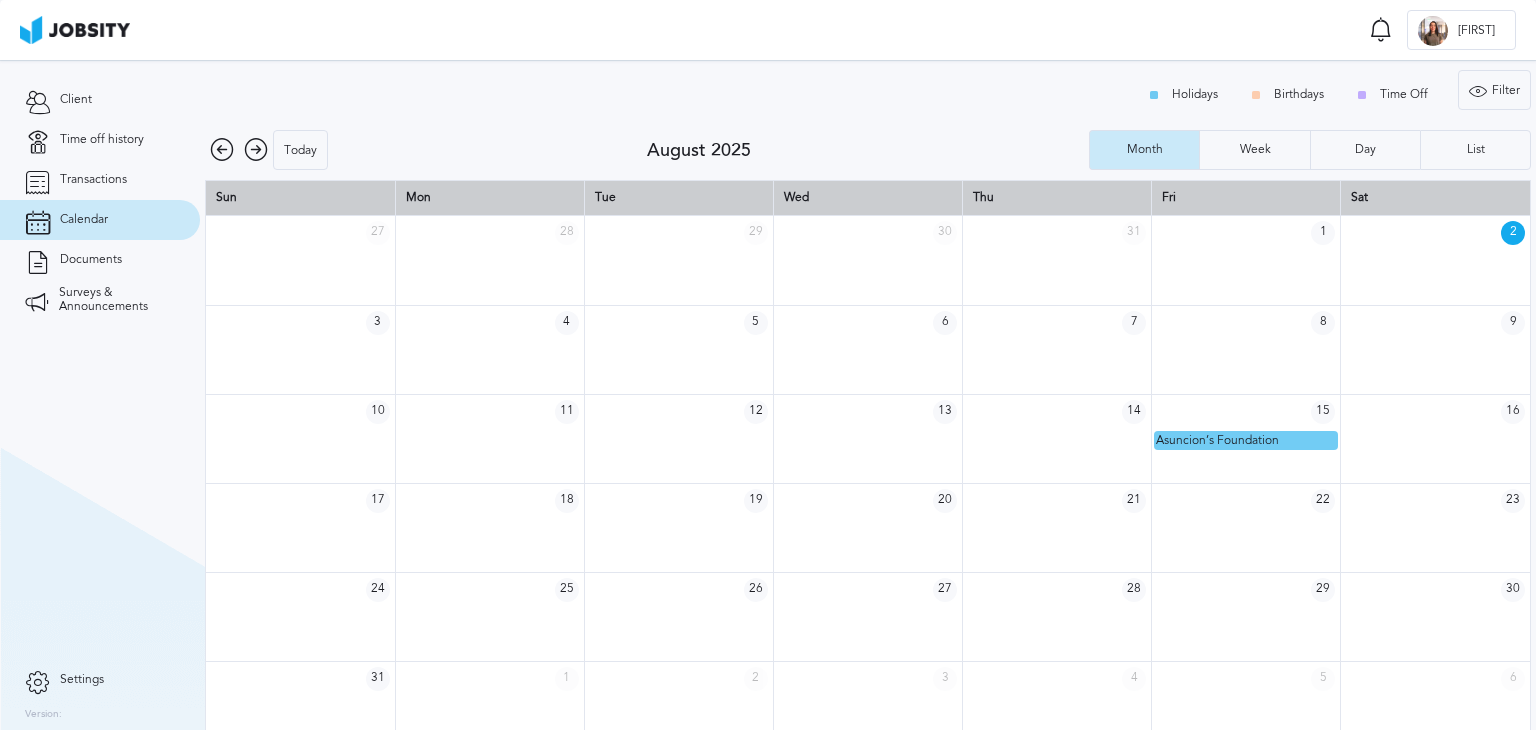 click at bounding box center [75, 30] 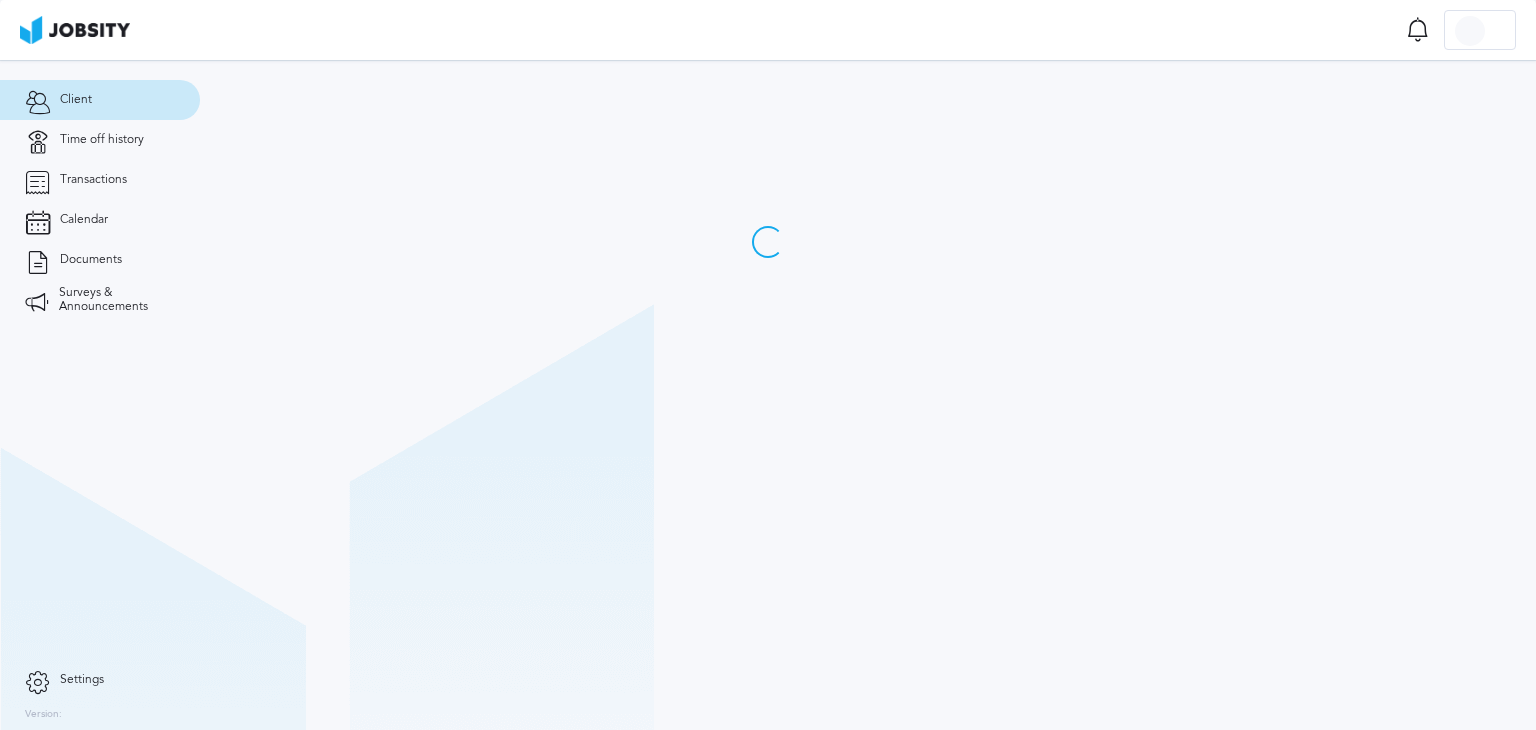 scroll, scrollTop: 0, scrollLeft: 0, axis: both 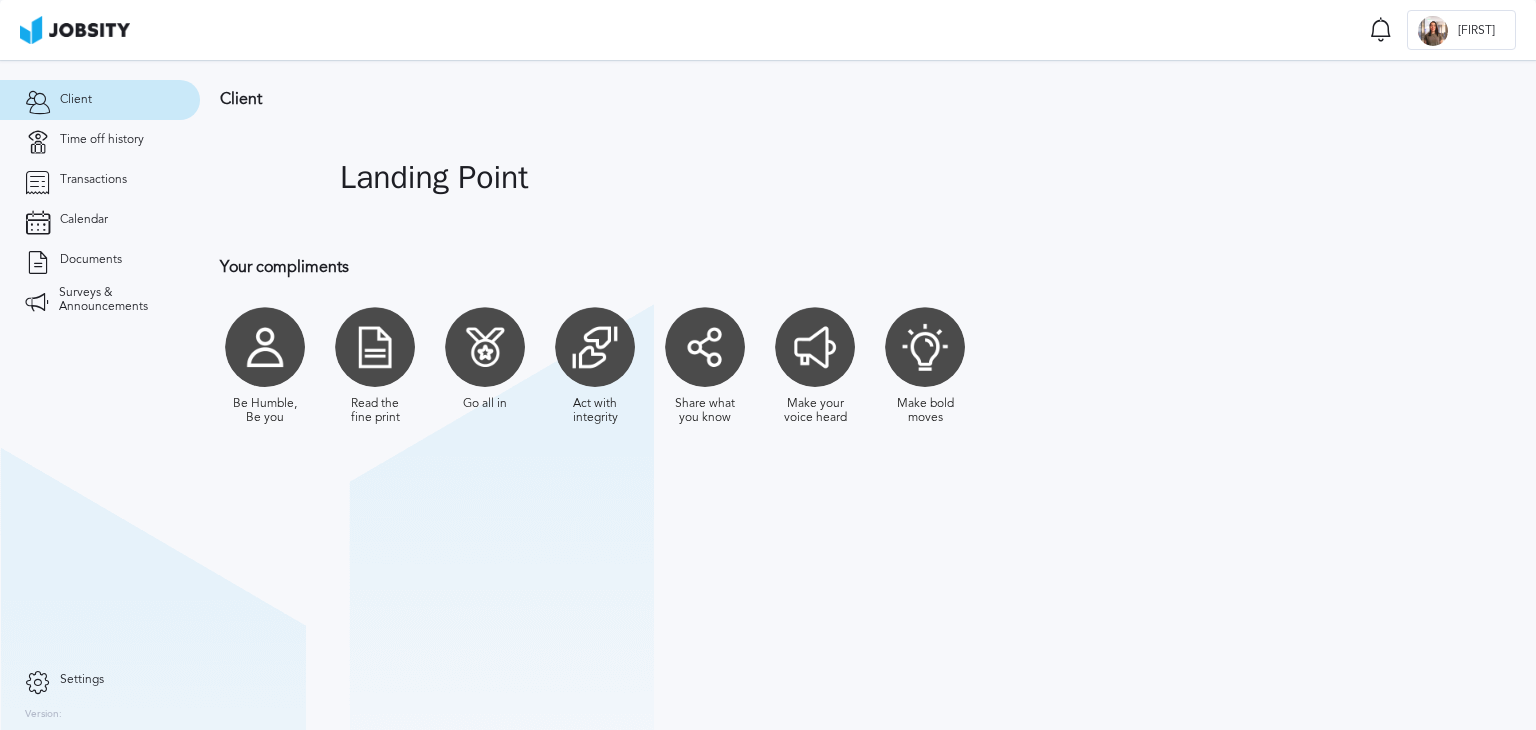 click at bounding box center [265, 347] 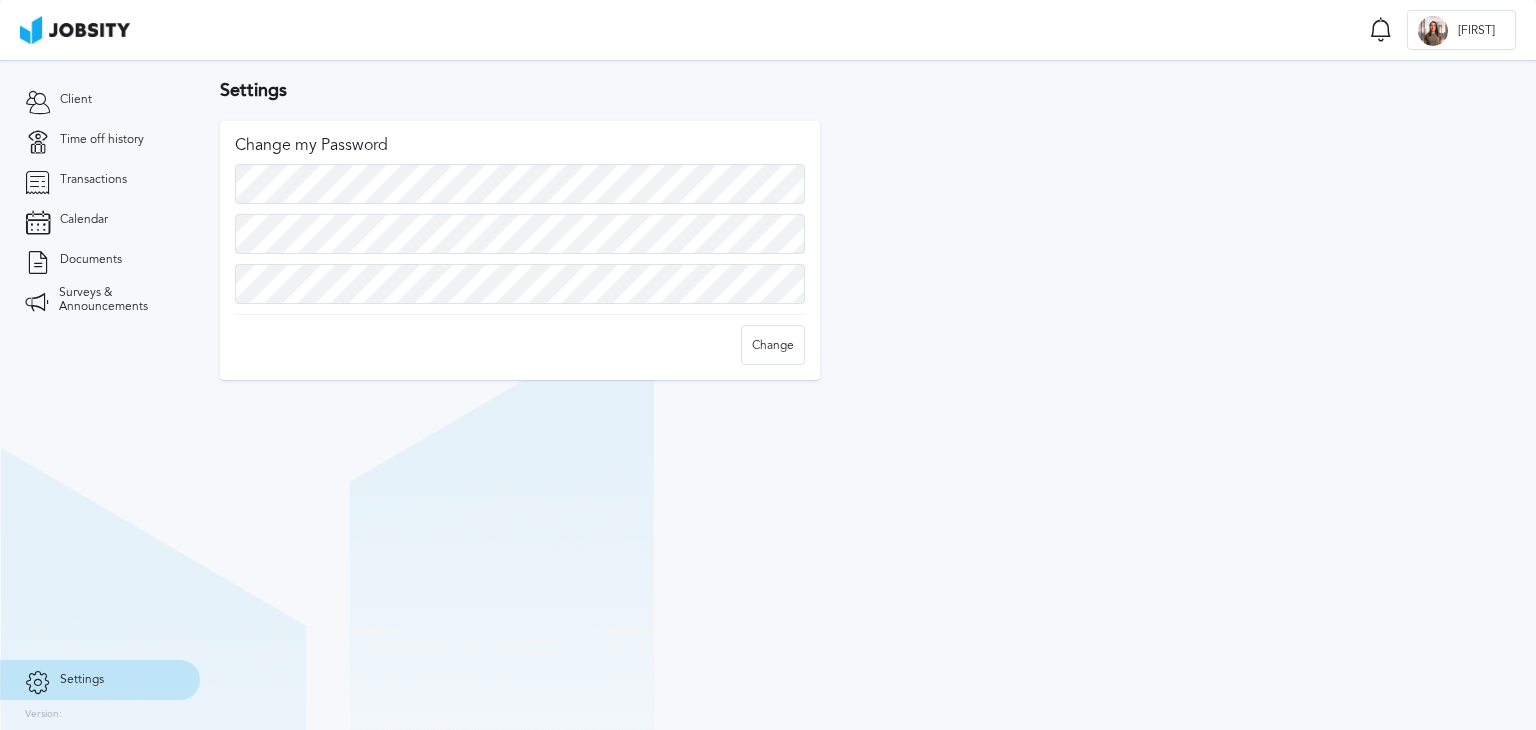 click on "Client Time off history Transactions Calendar Documents Surveys & Announcements" at bounding box center (100, 360) 